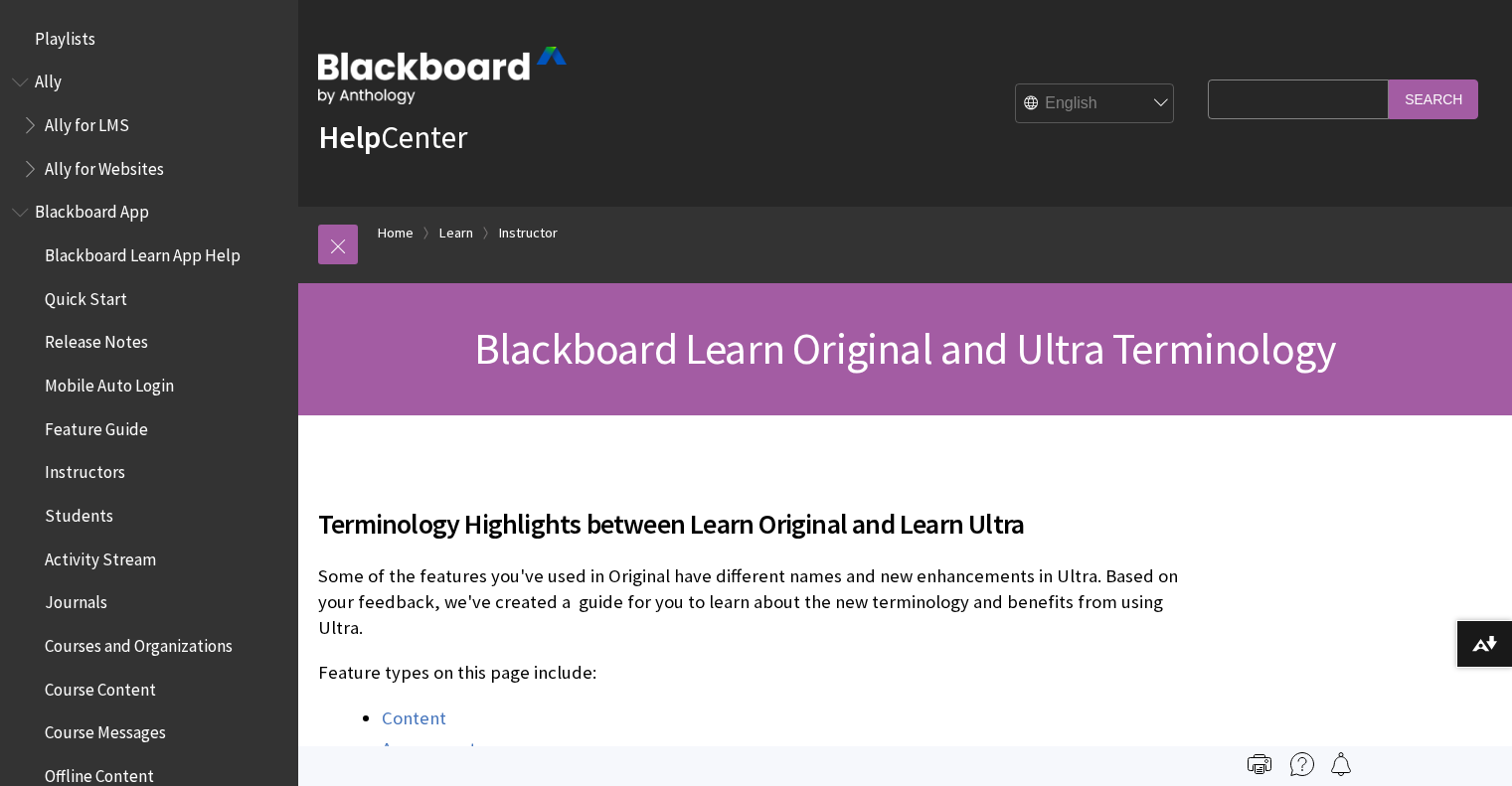 scroll, scrollTop: 0, scrollLeft: 0, axis: both 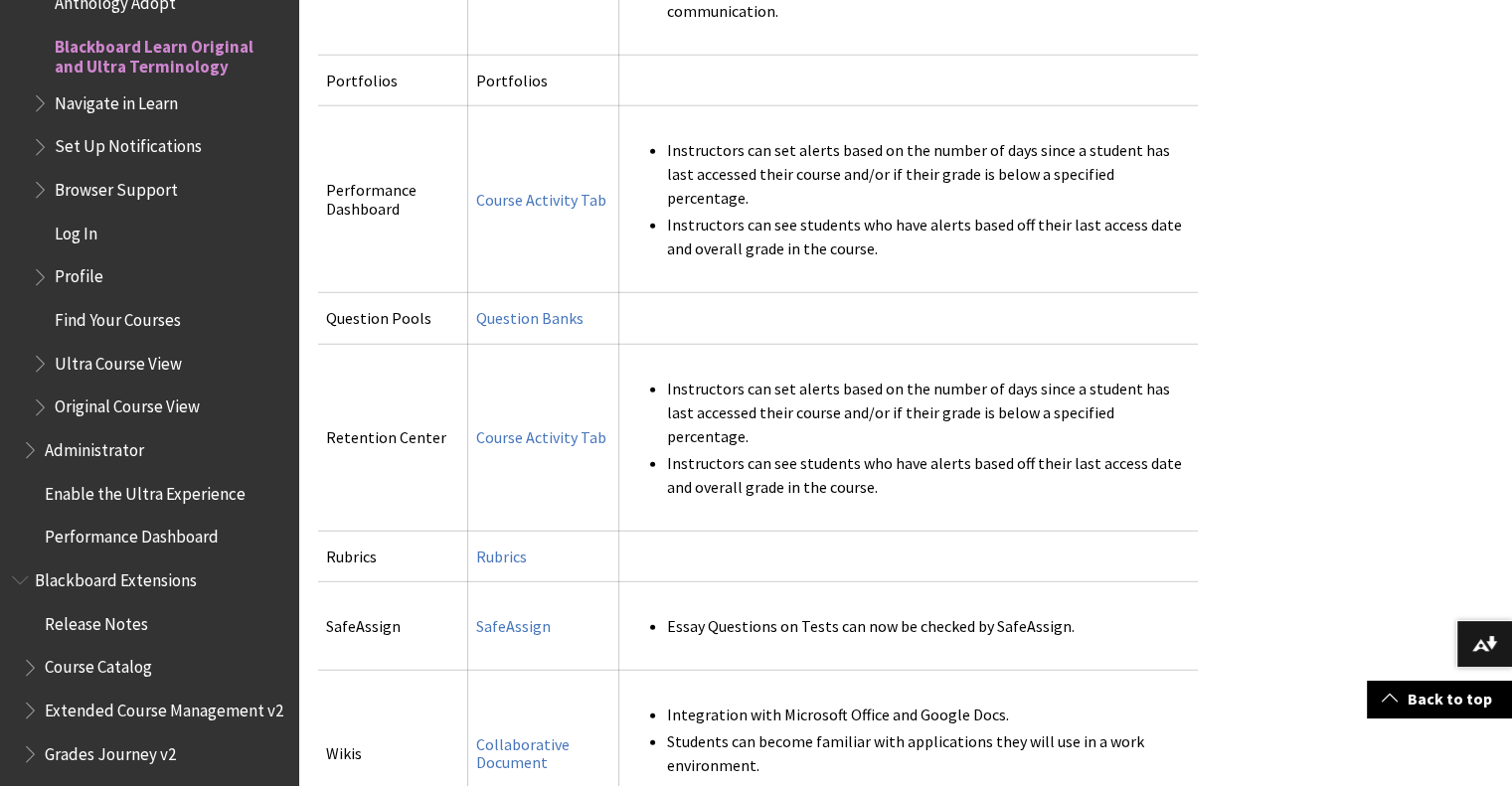 click at bounding box center (42, 359) 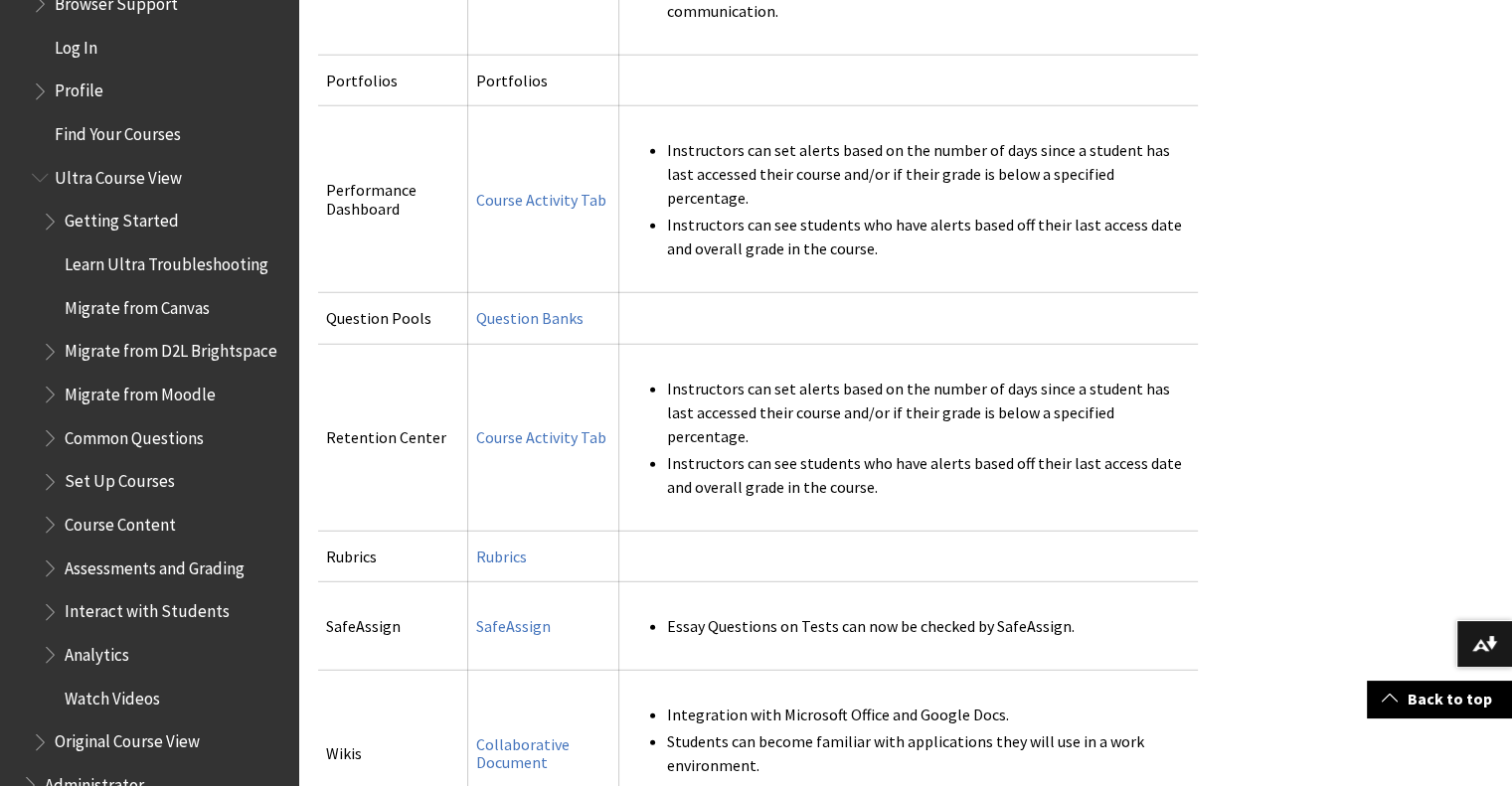 scroll, scrollTop: 2286, scrollLeft: 0, axis: vertical 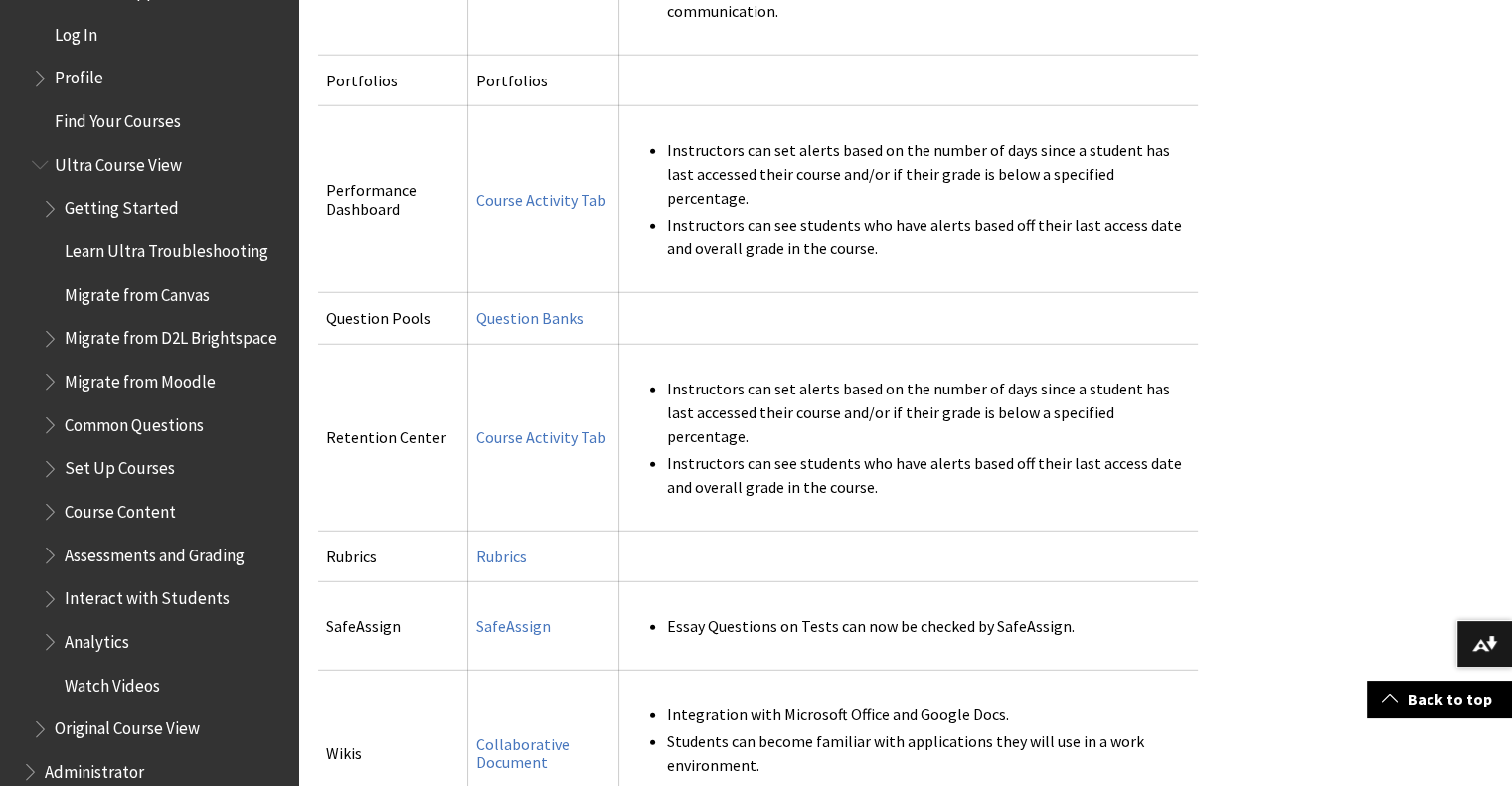 click at bounding box center [52, 204] 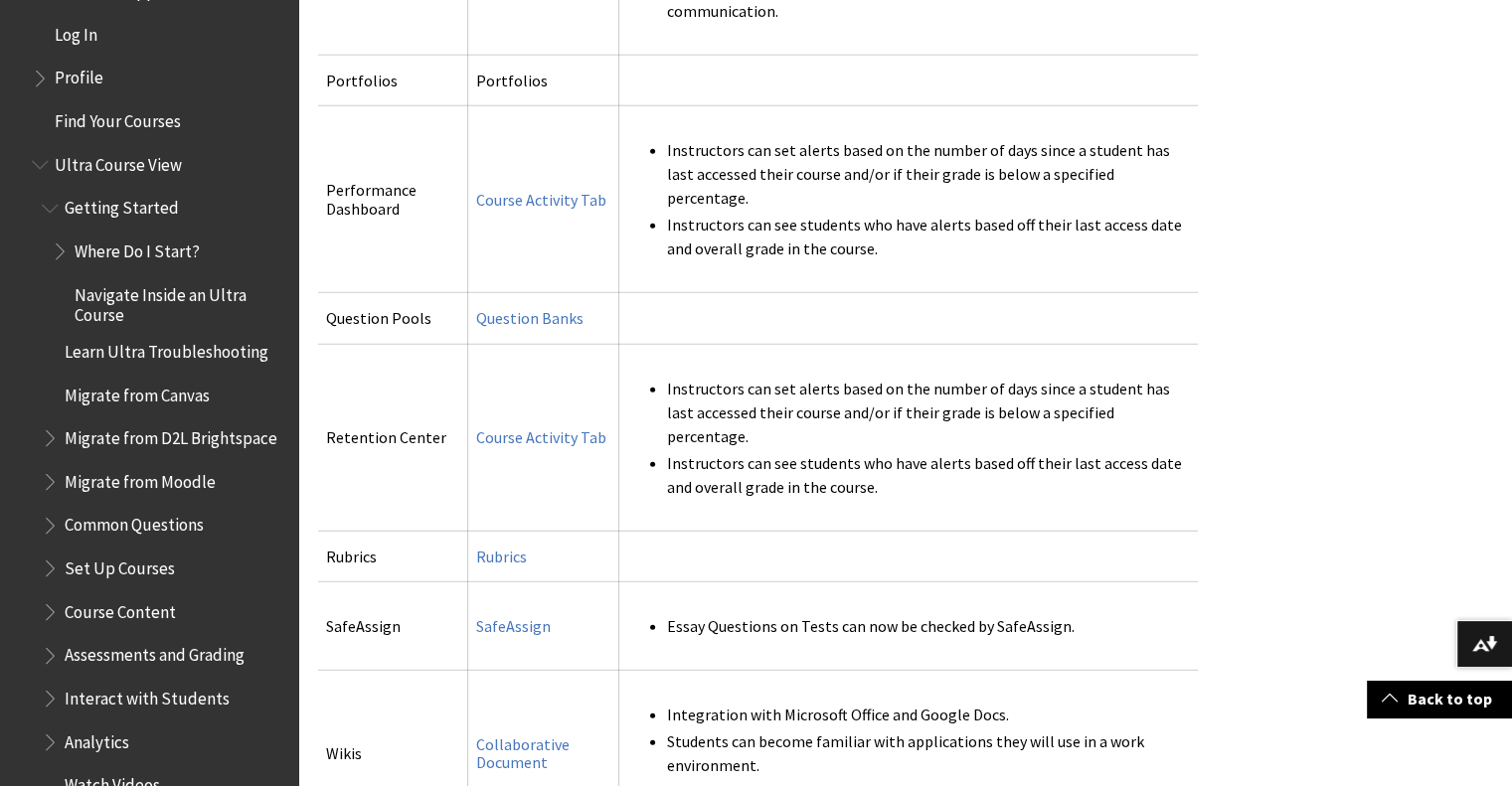 click at bounding box center [52, 204] 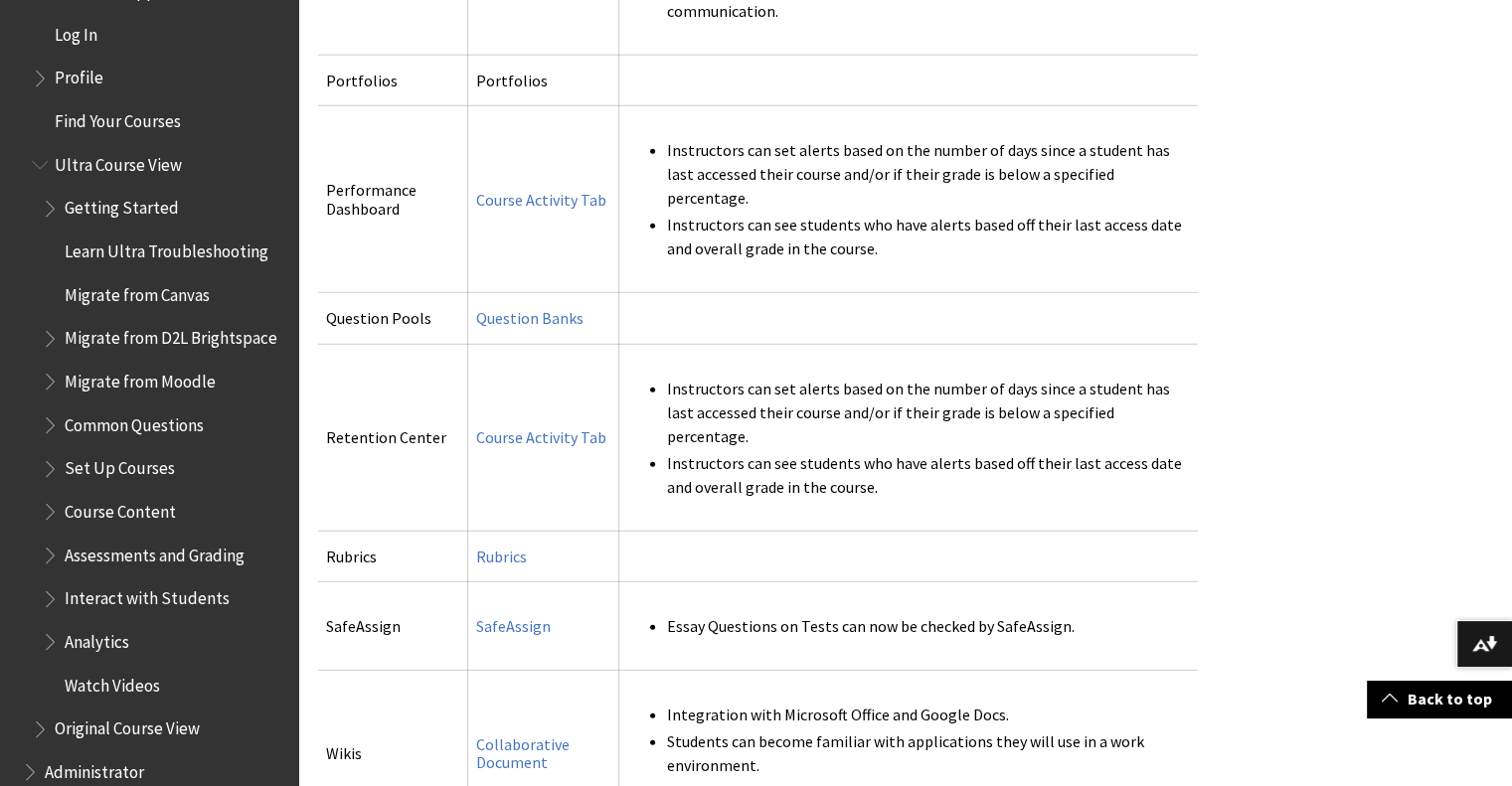 click on "Learn Ultra Troubleshooting" at bounding box center [166, 247] 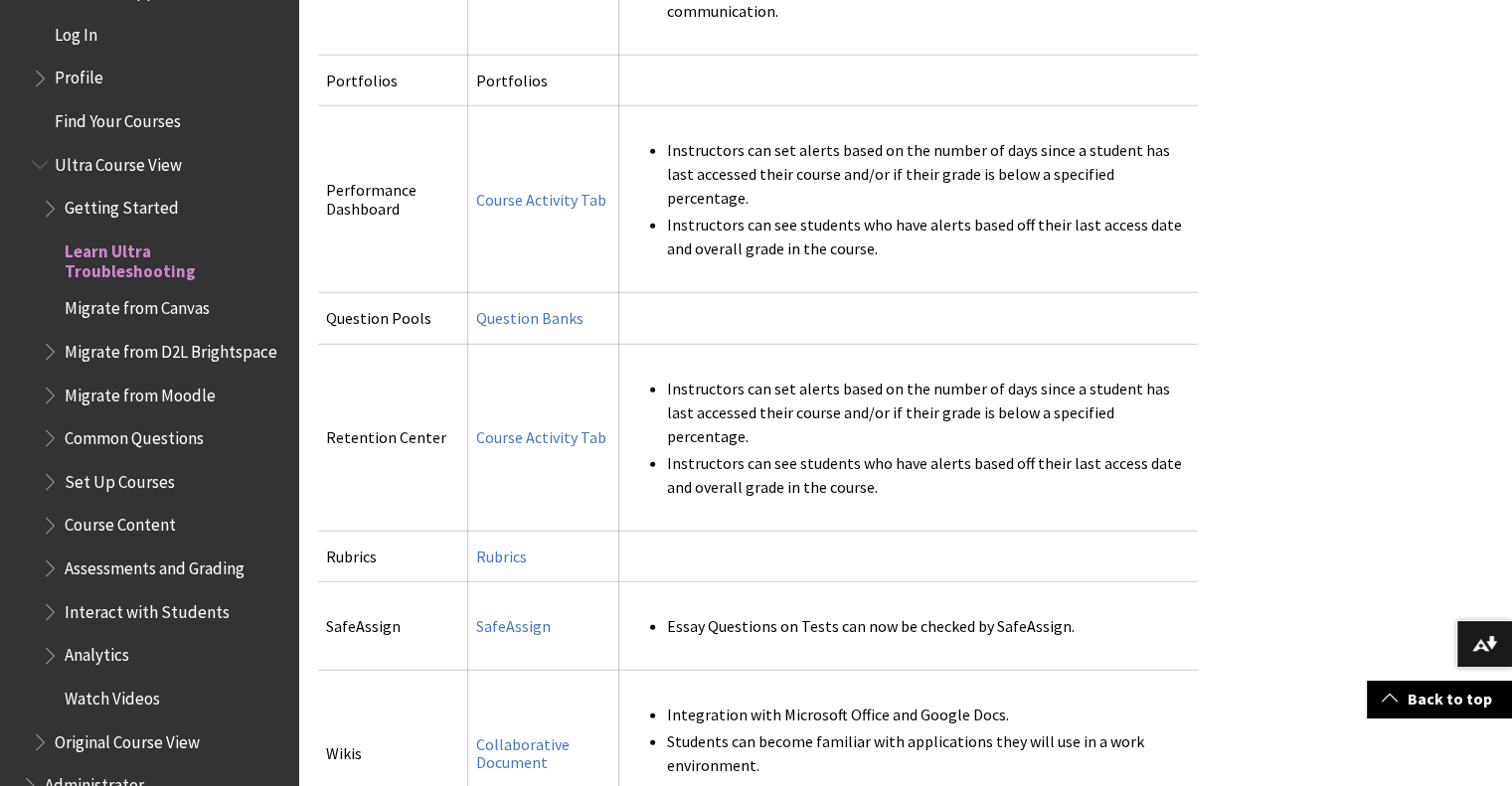 click on "Learn Ultra Troubleshooting" at bounding box center [174, 257] 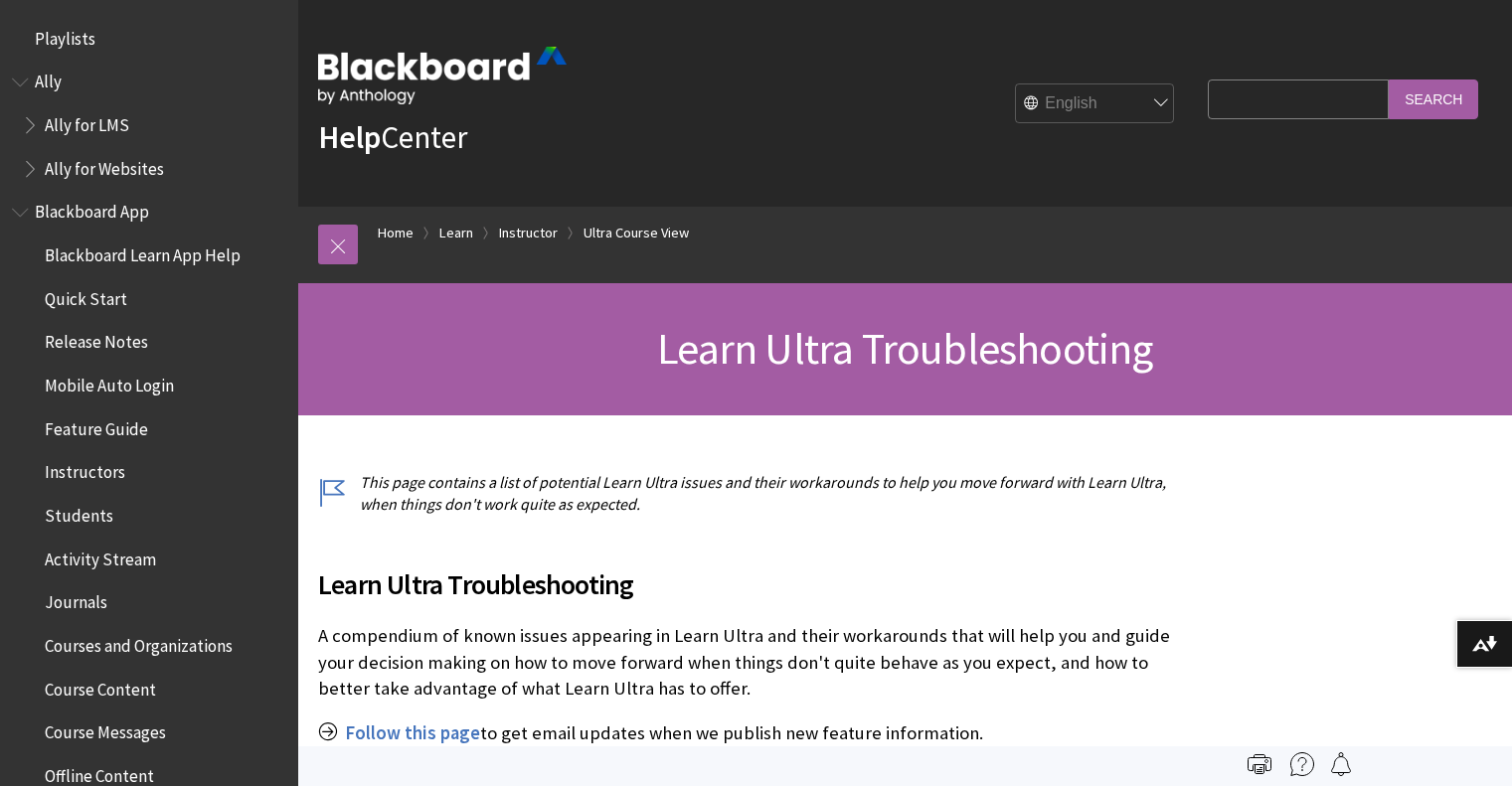scroll, scrollTop: 0, scrollLeft: 0, axis: both 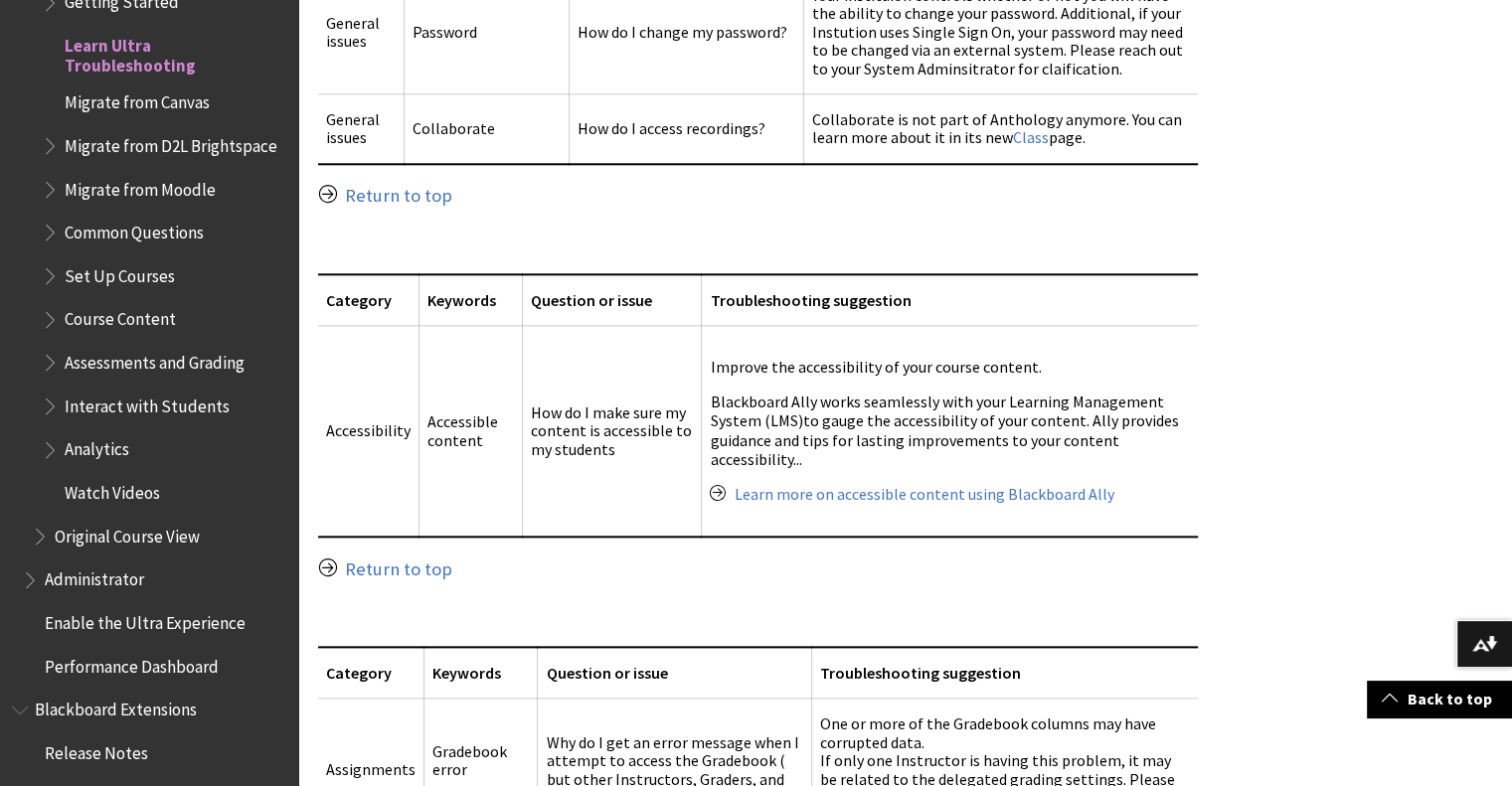 click at bounding box center [52, 228] 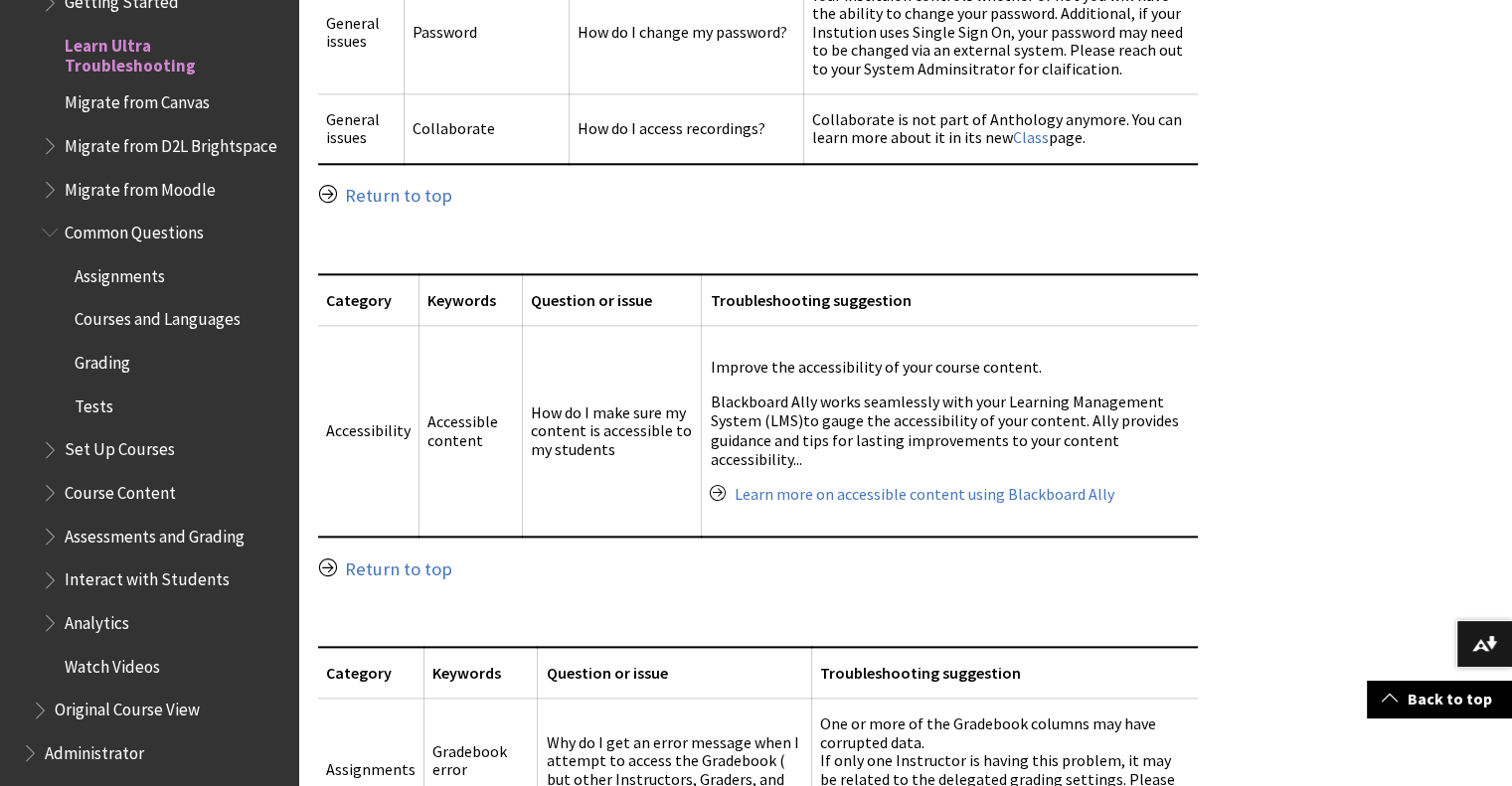 click on "Common Questions" at bounding box center (134, 229) 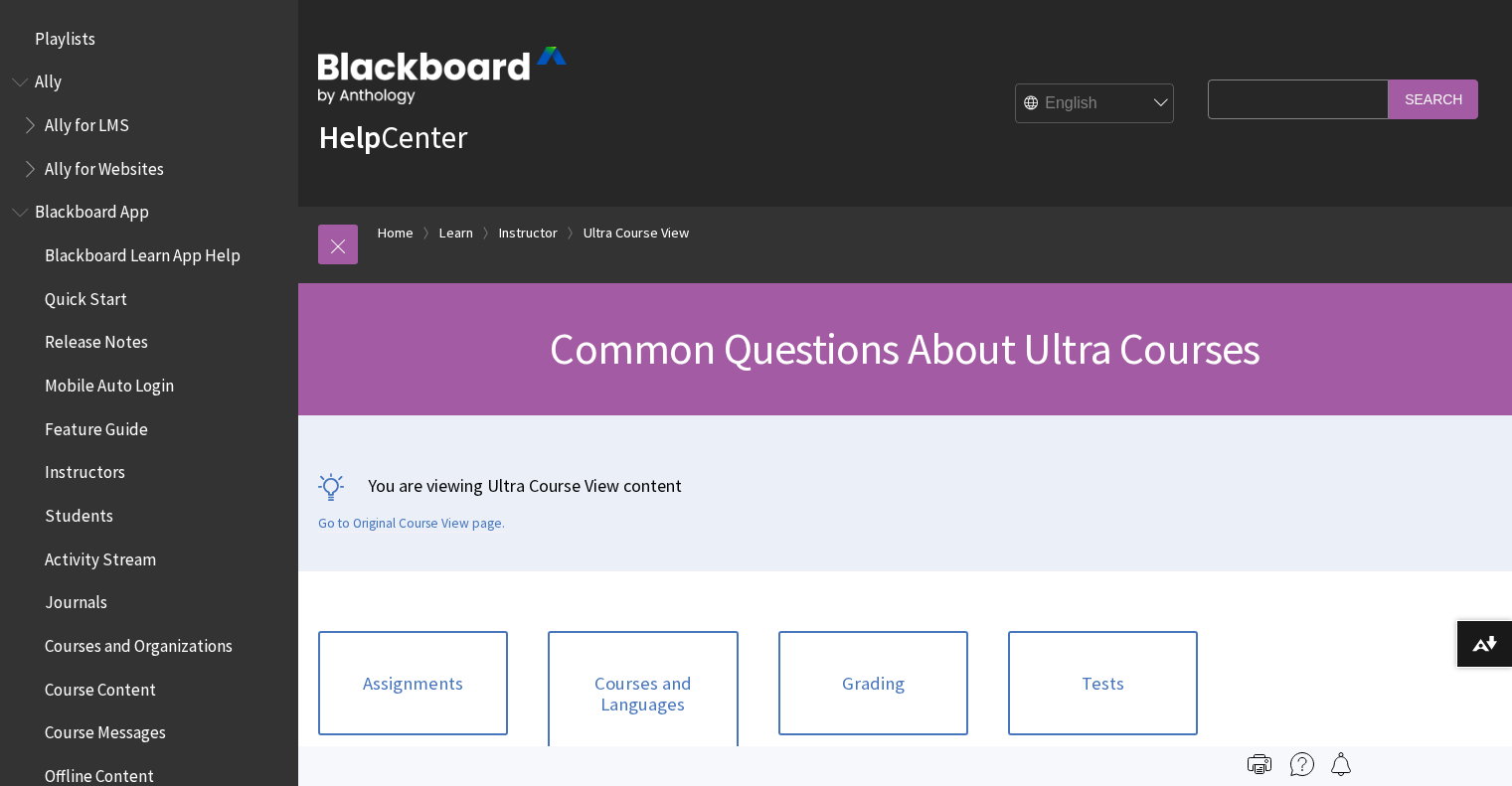 scroll, scrollTop: 0, scrollLeft: 0, axis: both 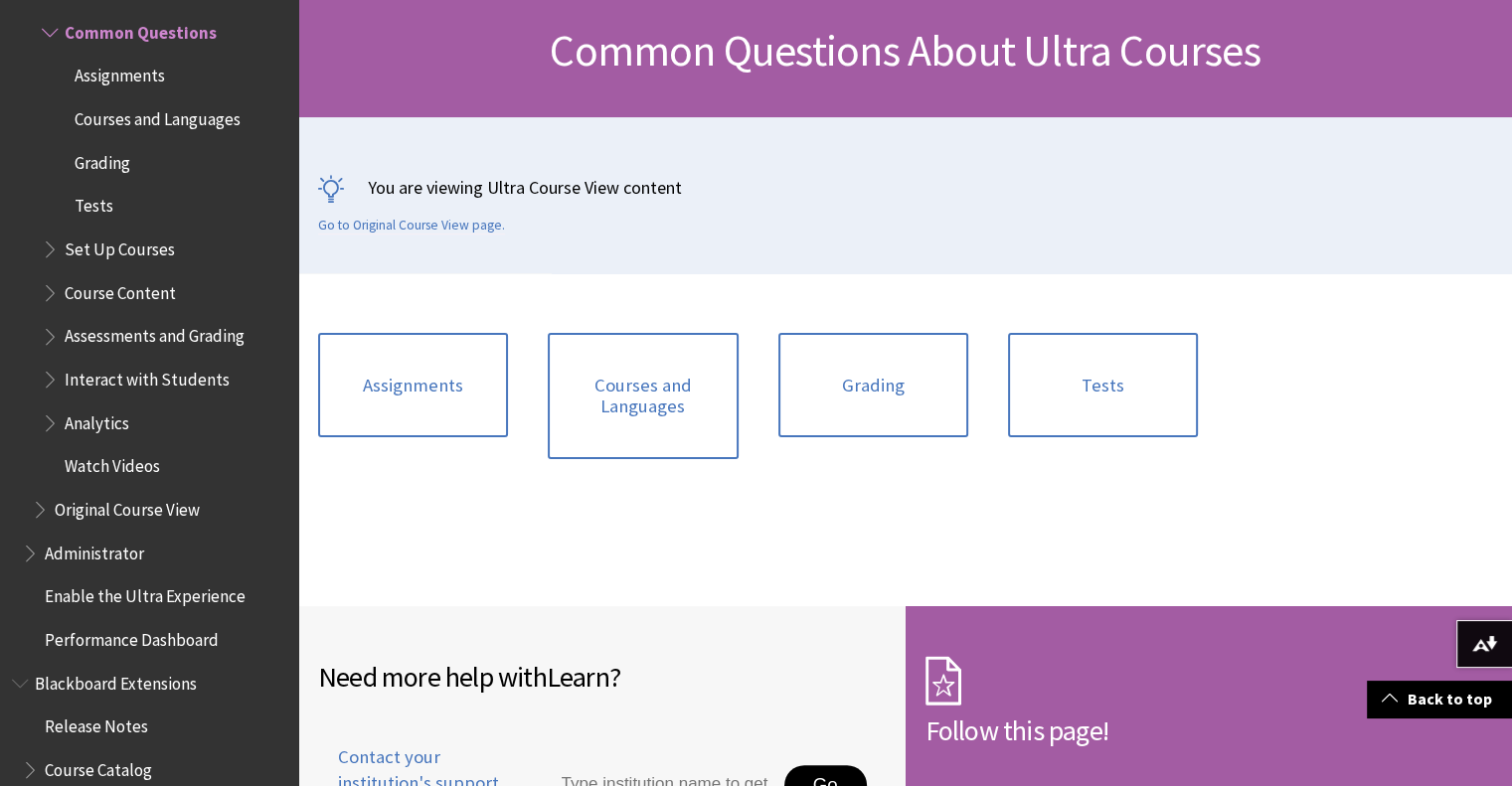 drag, startPoint x: 643, startPoint y: 392, endPoint x: 720, endPoint y: 276, distance: 139.23003 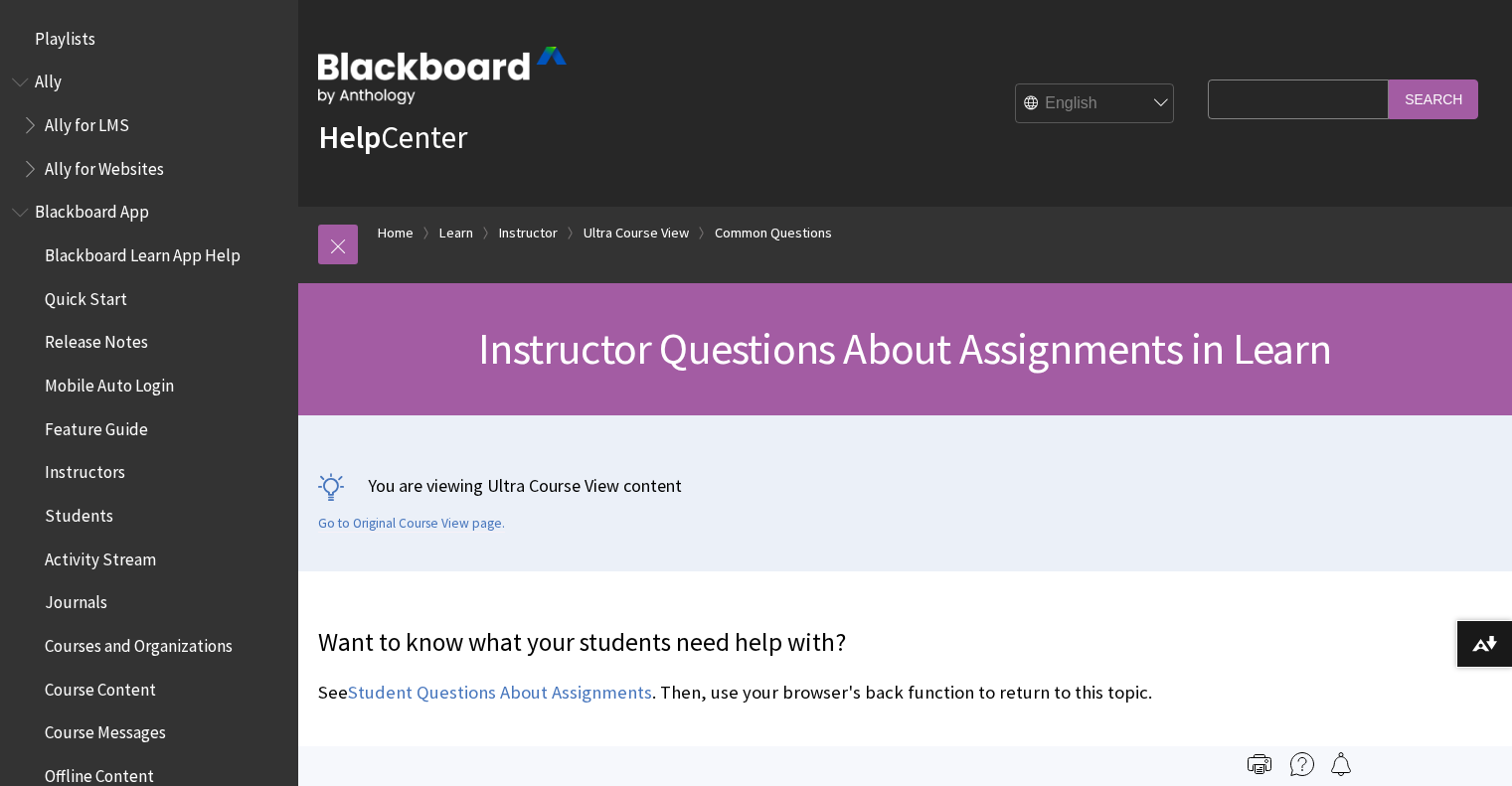 scroll, scrollTop: 0, scrollLeft: 0, axis: both 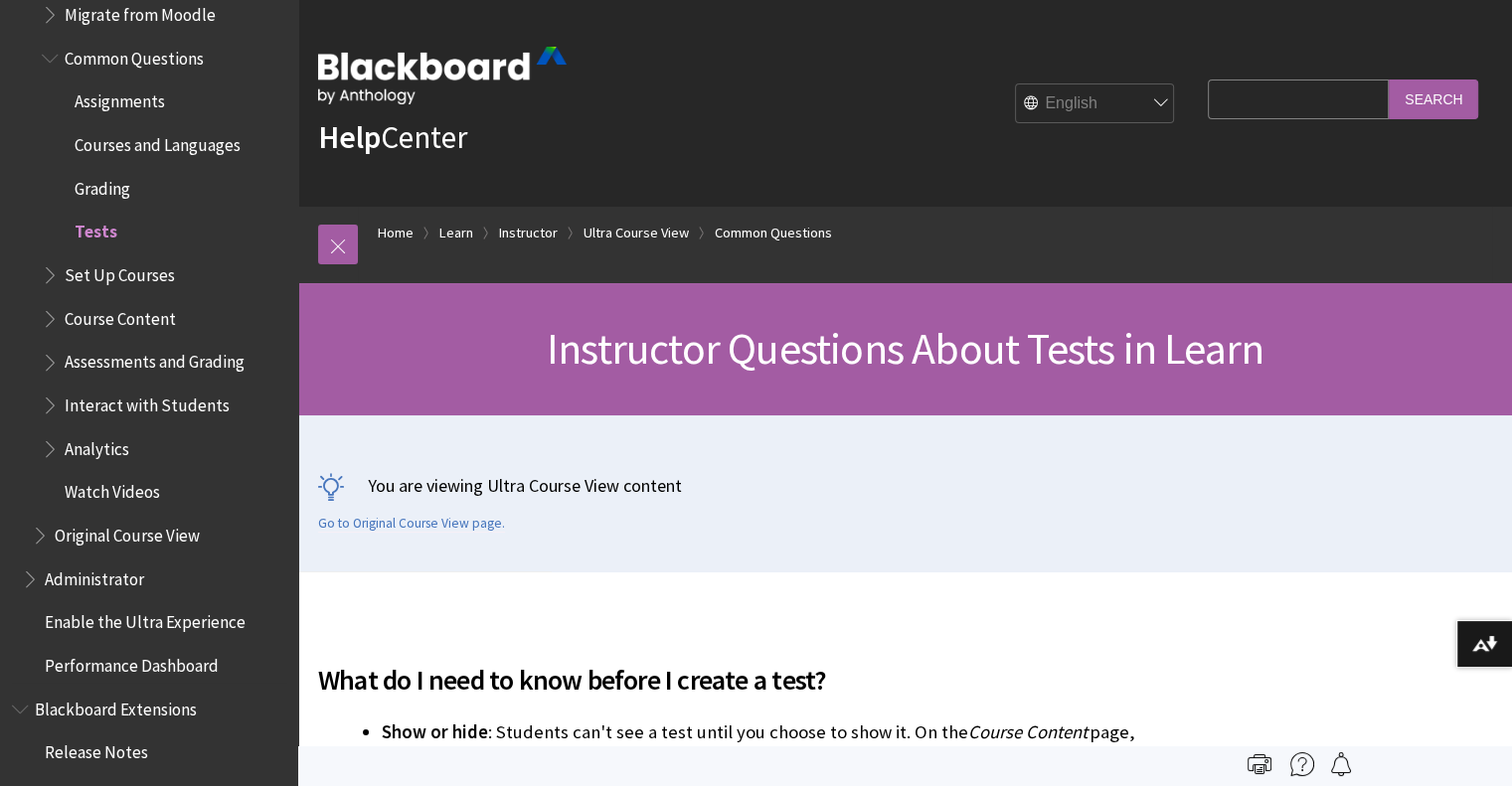 click at bounding box center [52, 54] 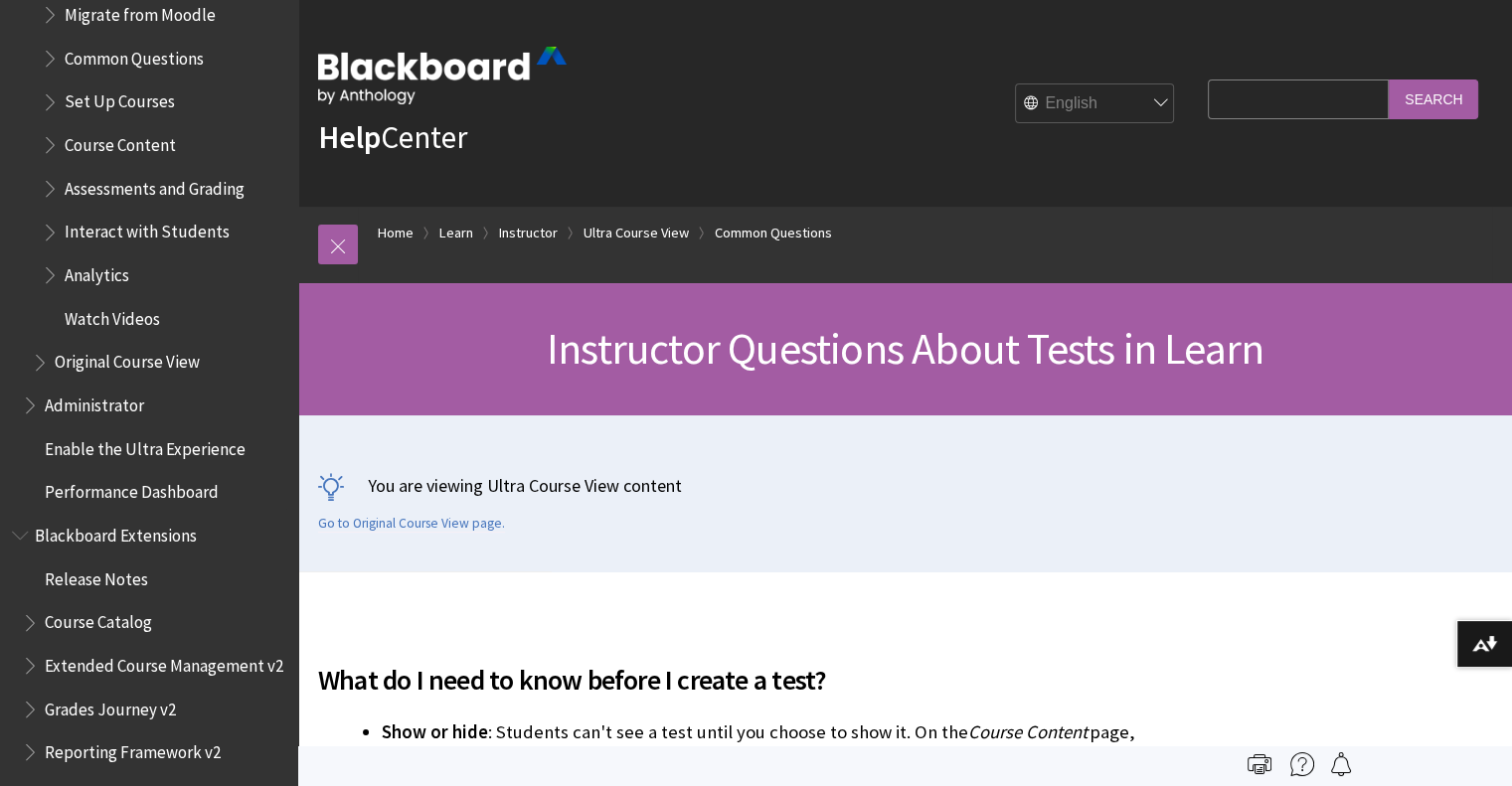 click at bounding box center (52, 140) 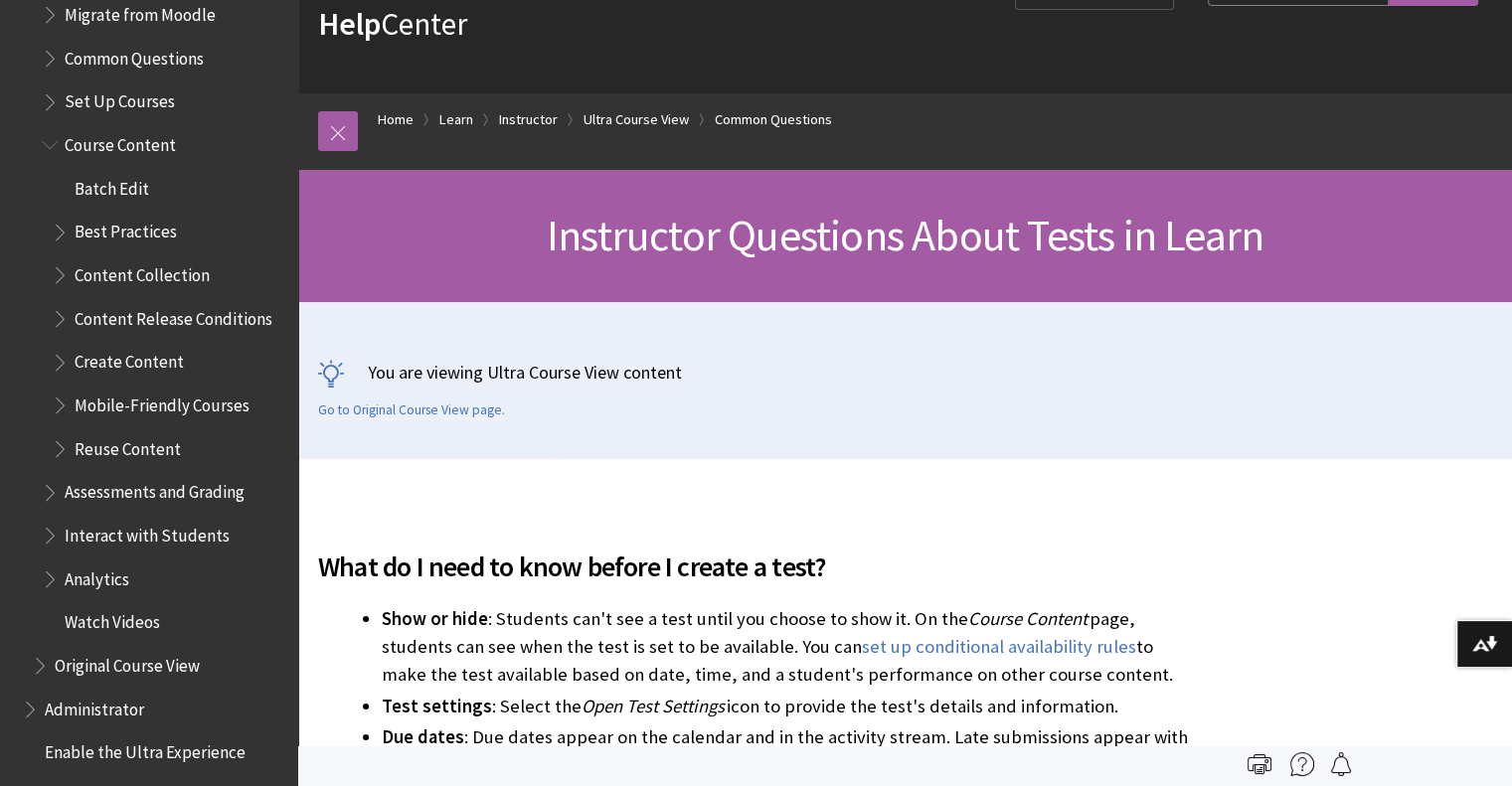 scroll, scrollTop: 0, scrollLeft: 0, axis: both 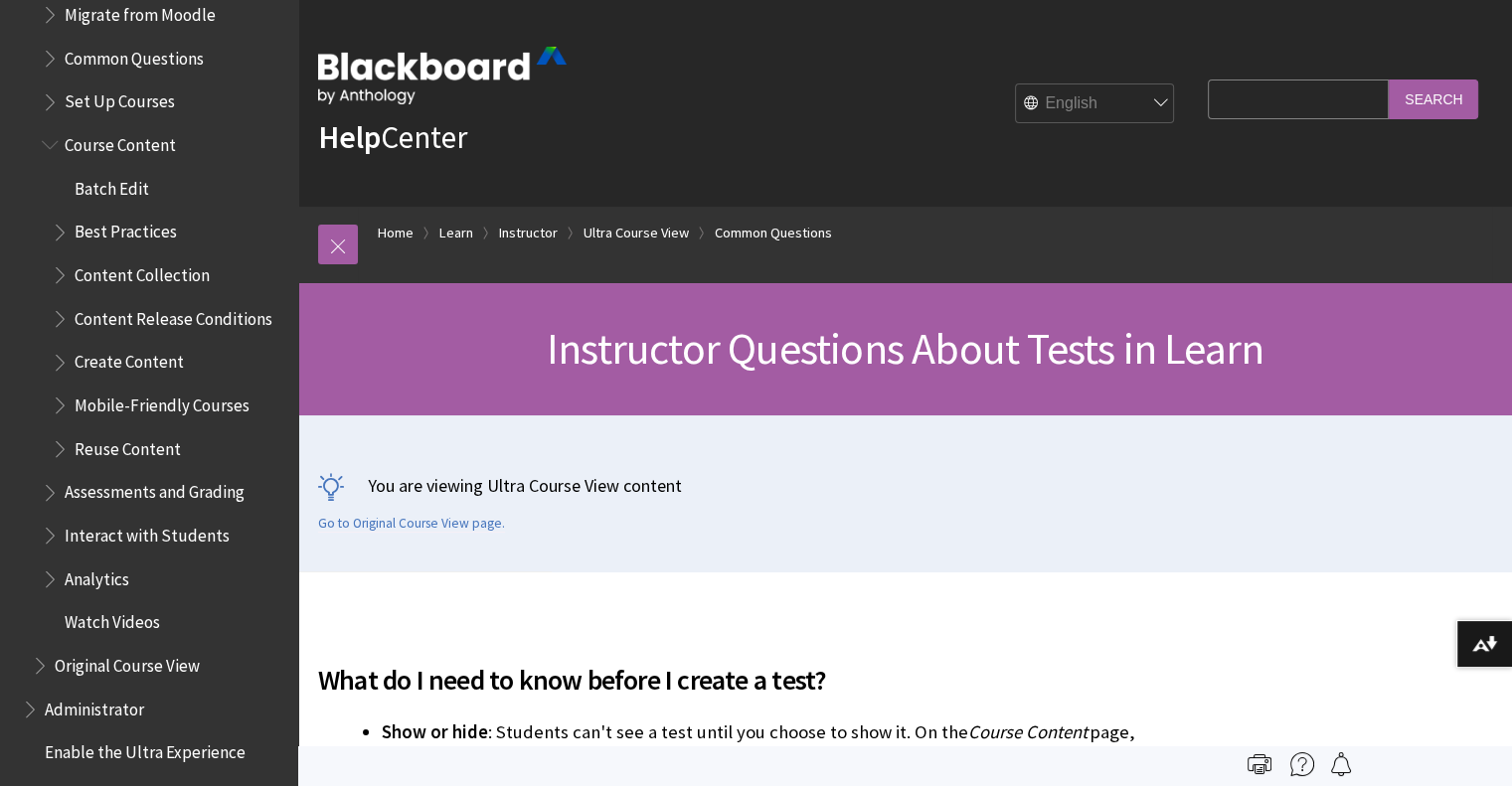 click at bounding box center [52, 140] 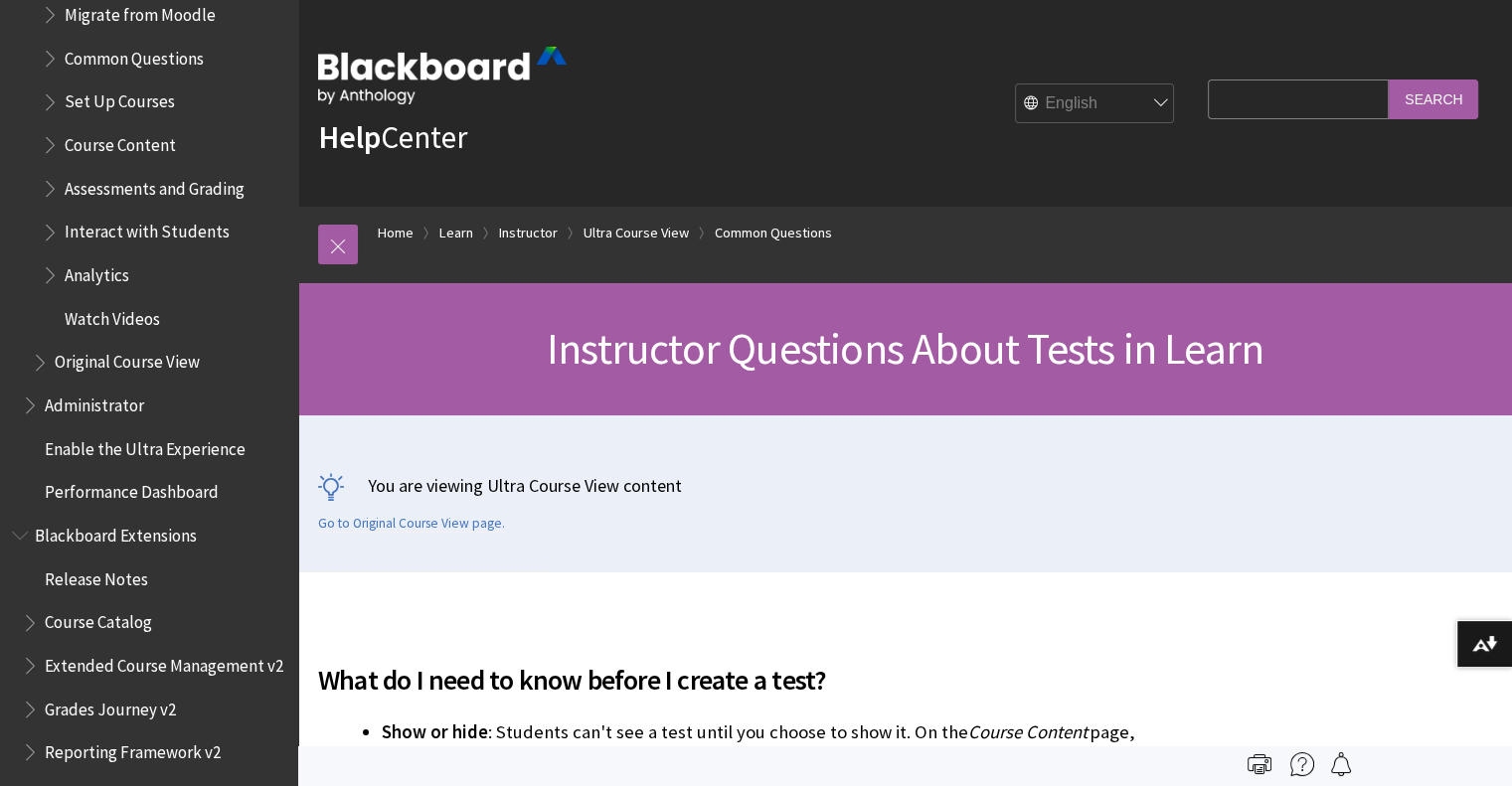 click at bounding box center (52, 184) 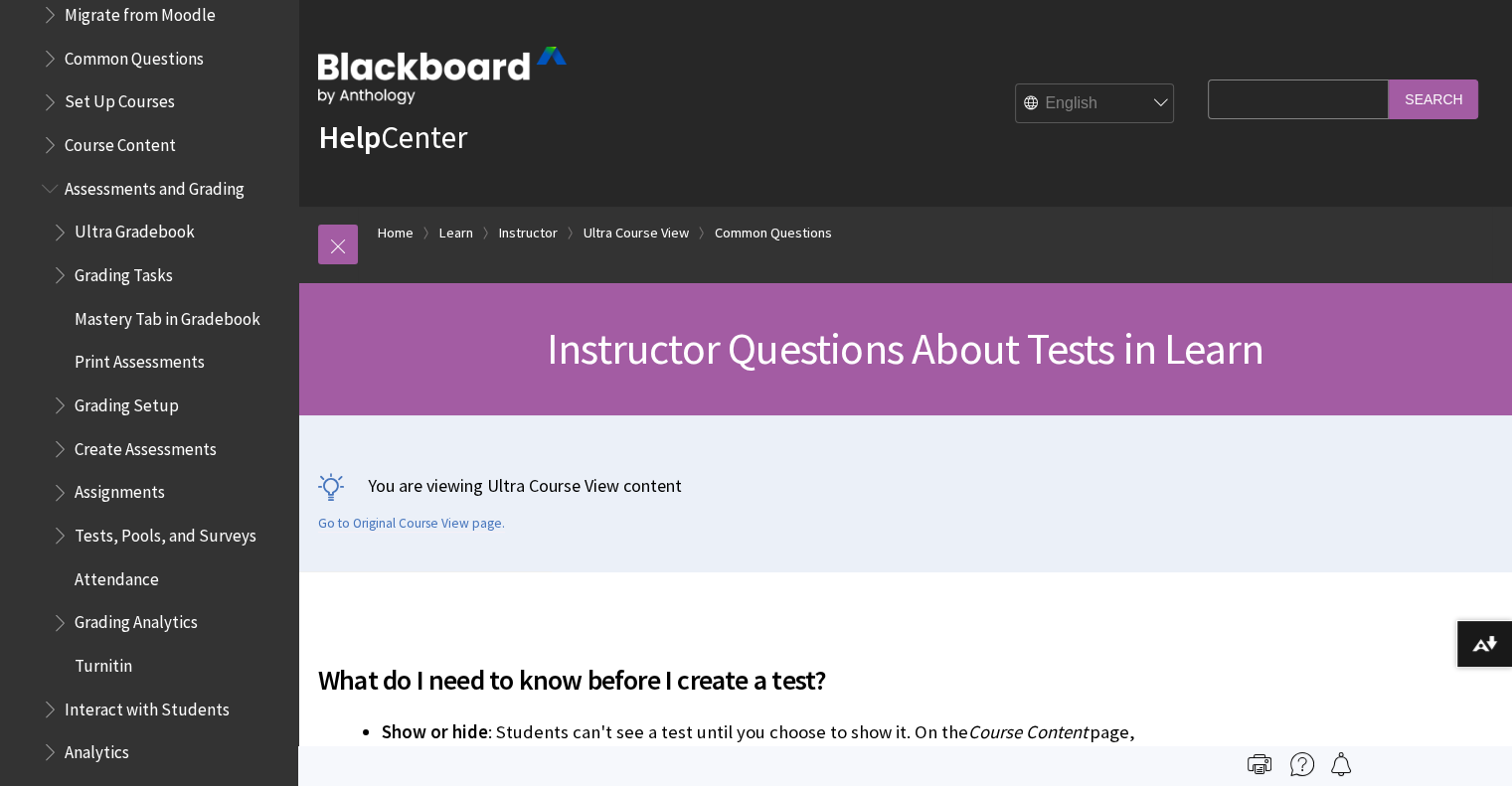 click at bounding box center [62, 228] 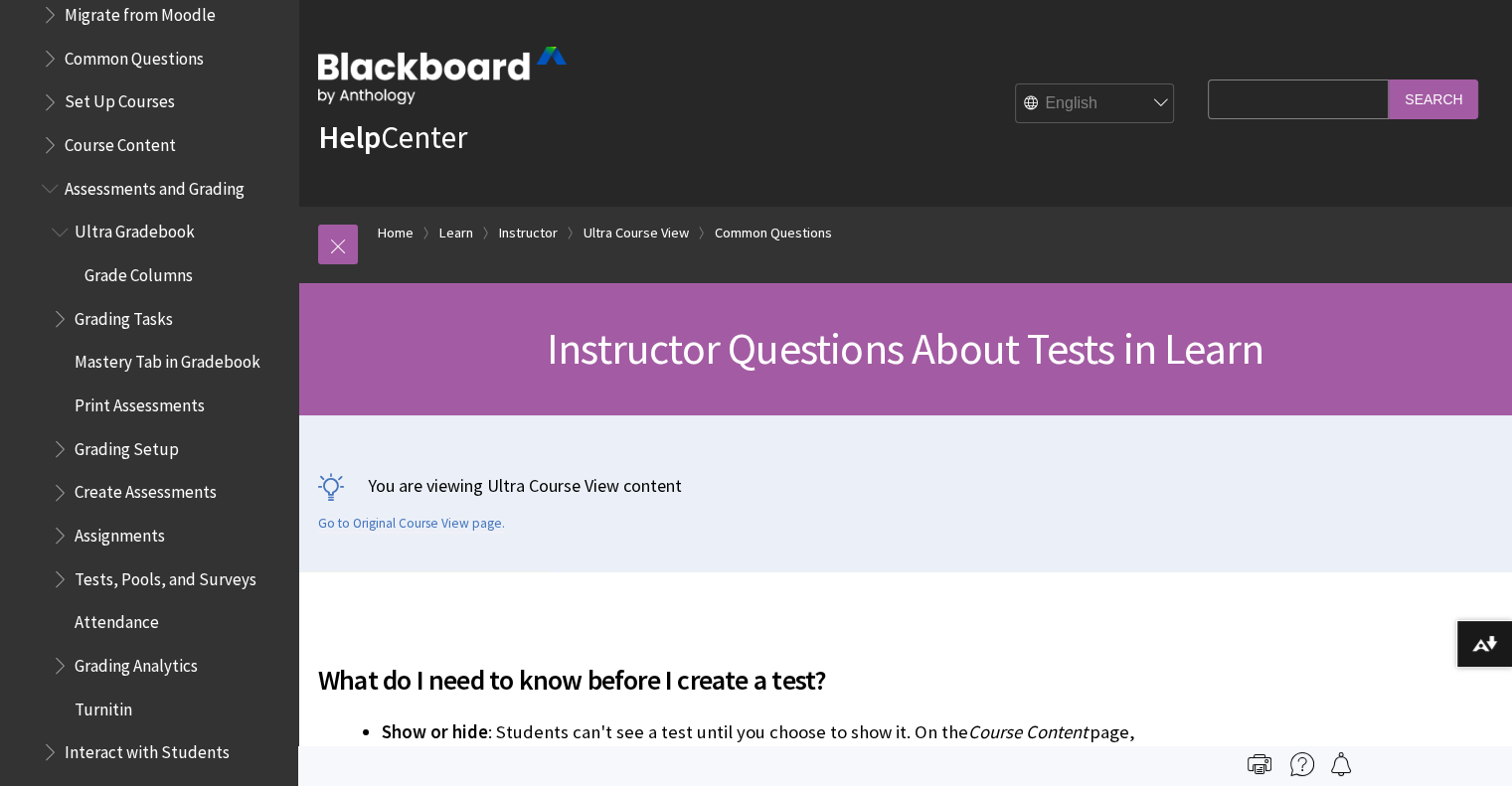 click on "Ultra Gradebook" at bounding box center [134, 229] 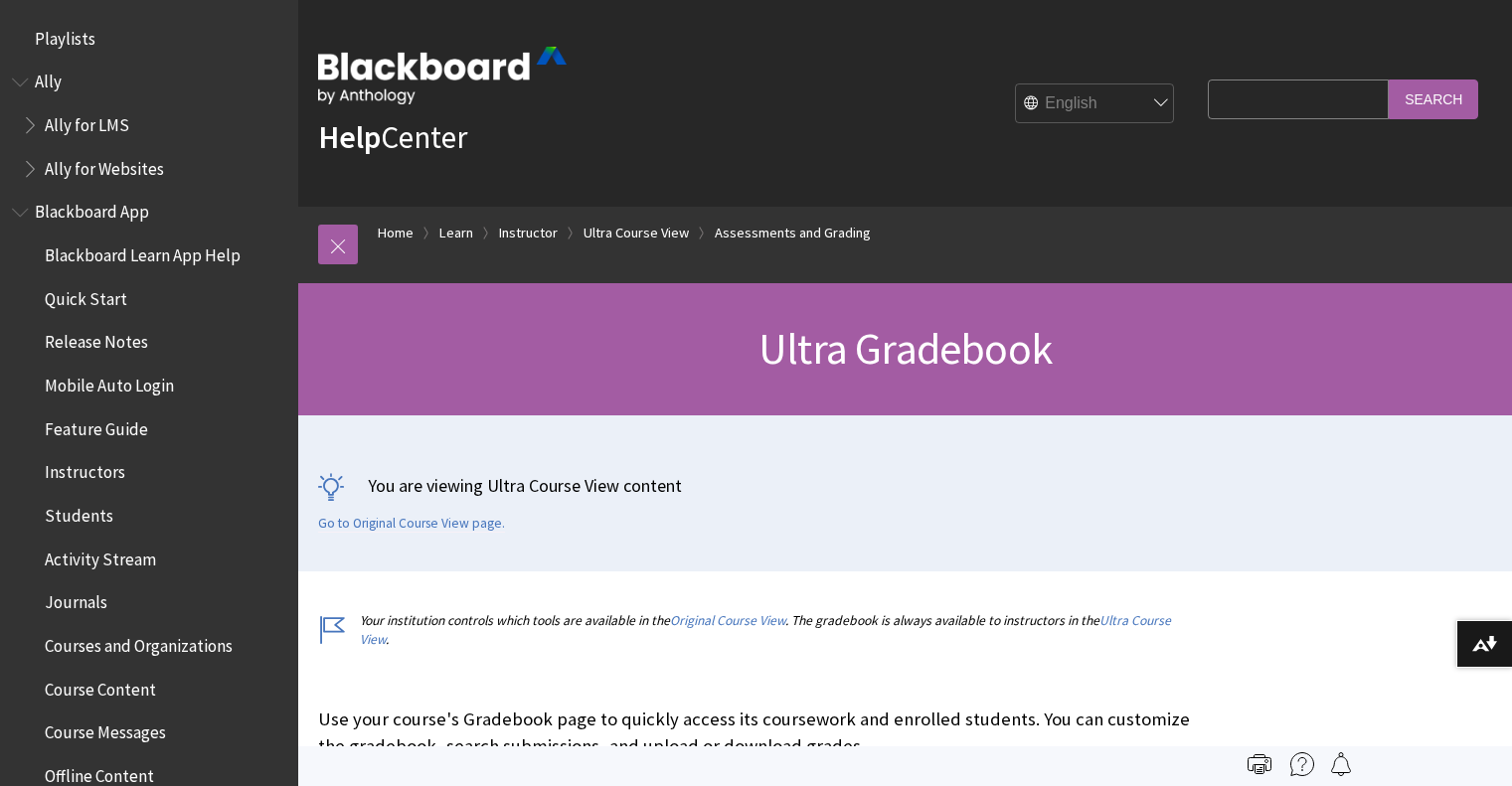 scroll, scrollTop: 0, scrollLeft: 0, axis: both 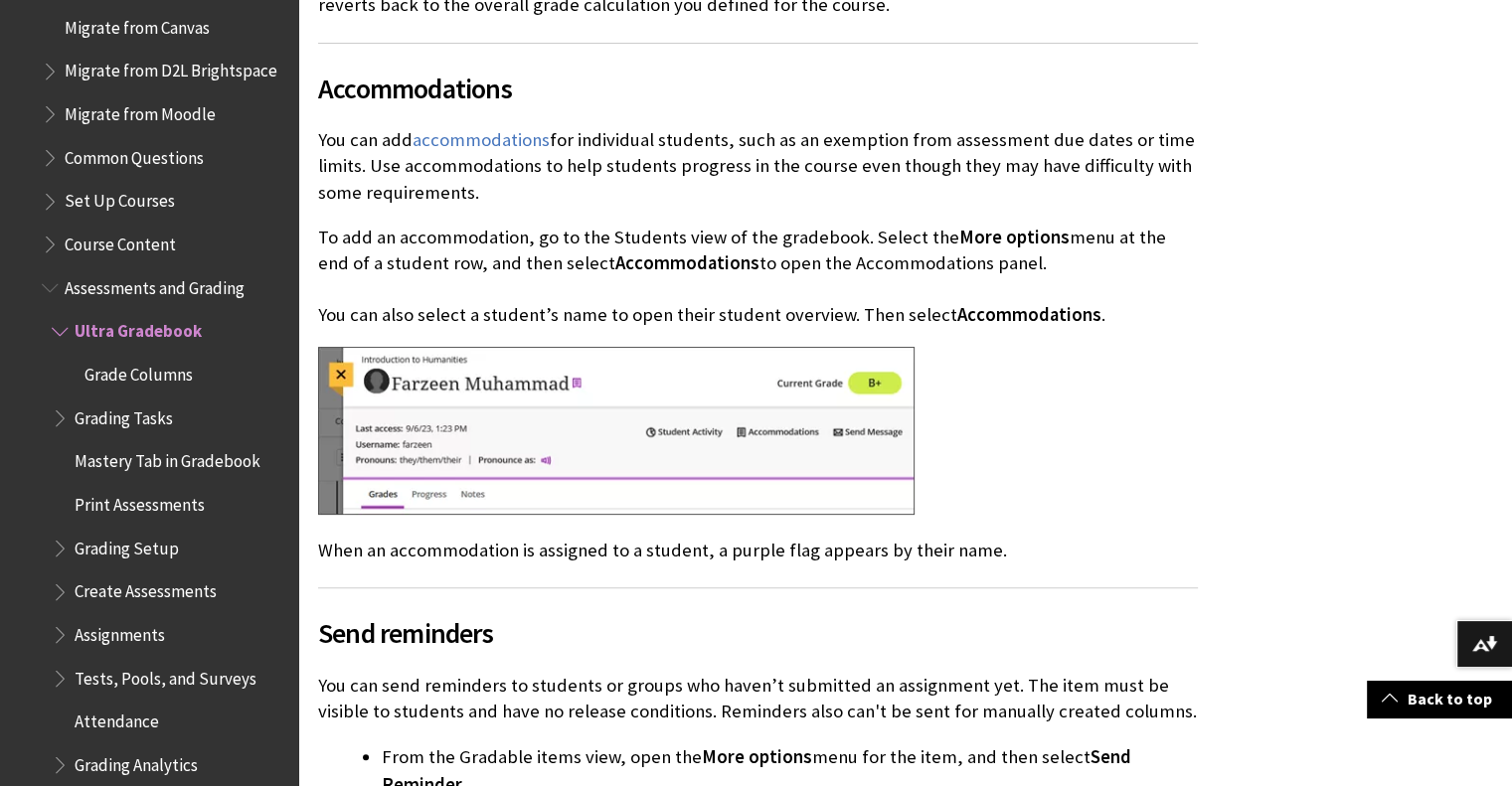 click at bounding box center (62, 413) 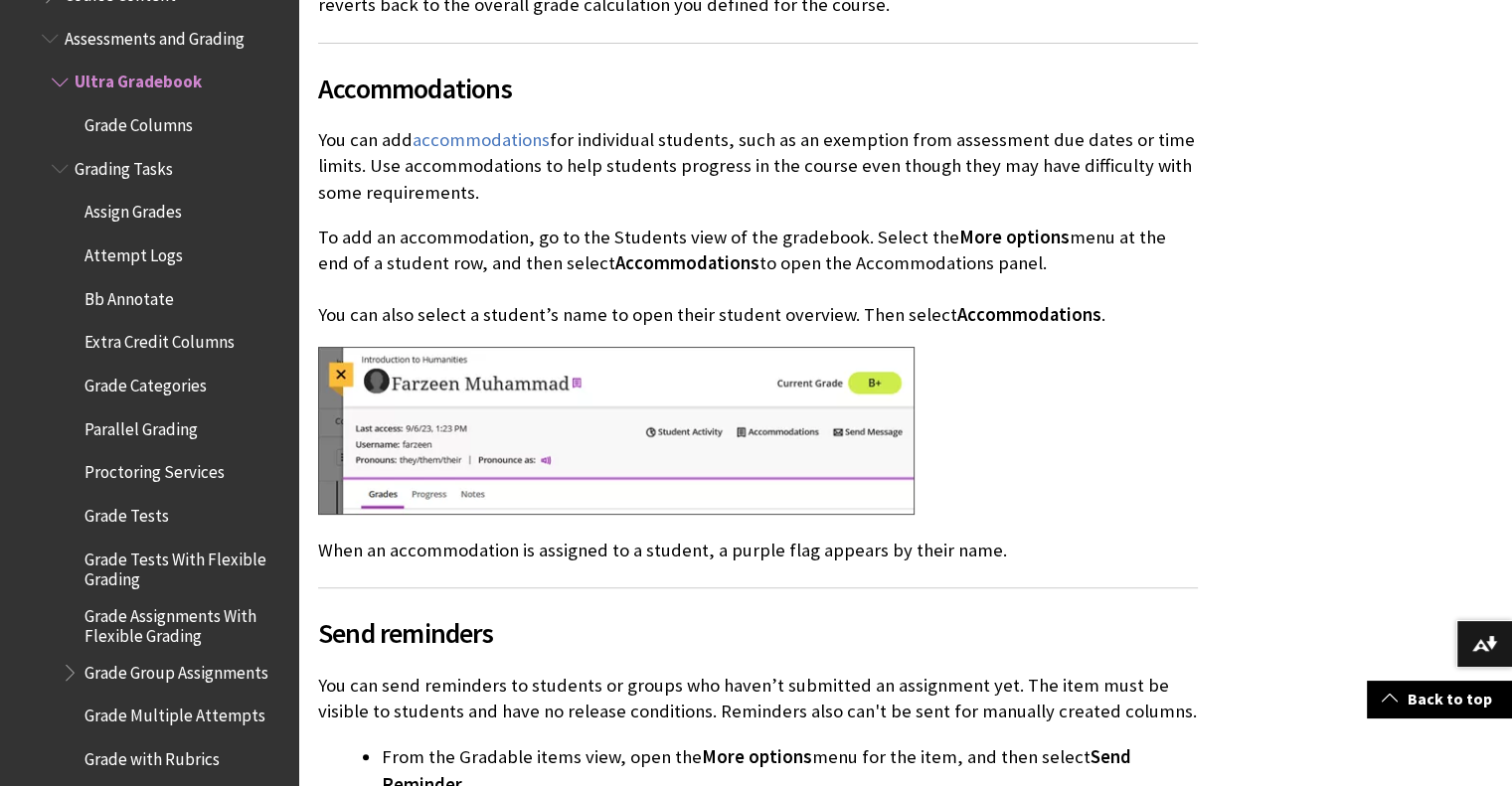 scroll, scrollTop: 2852, scrollLeft: 0, axis: vertical 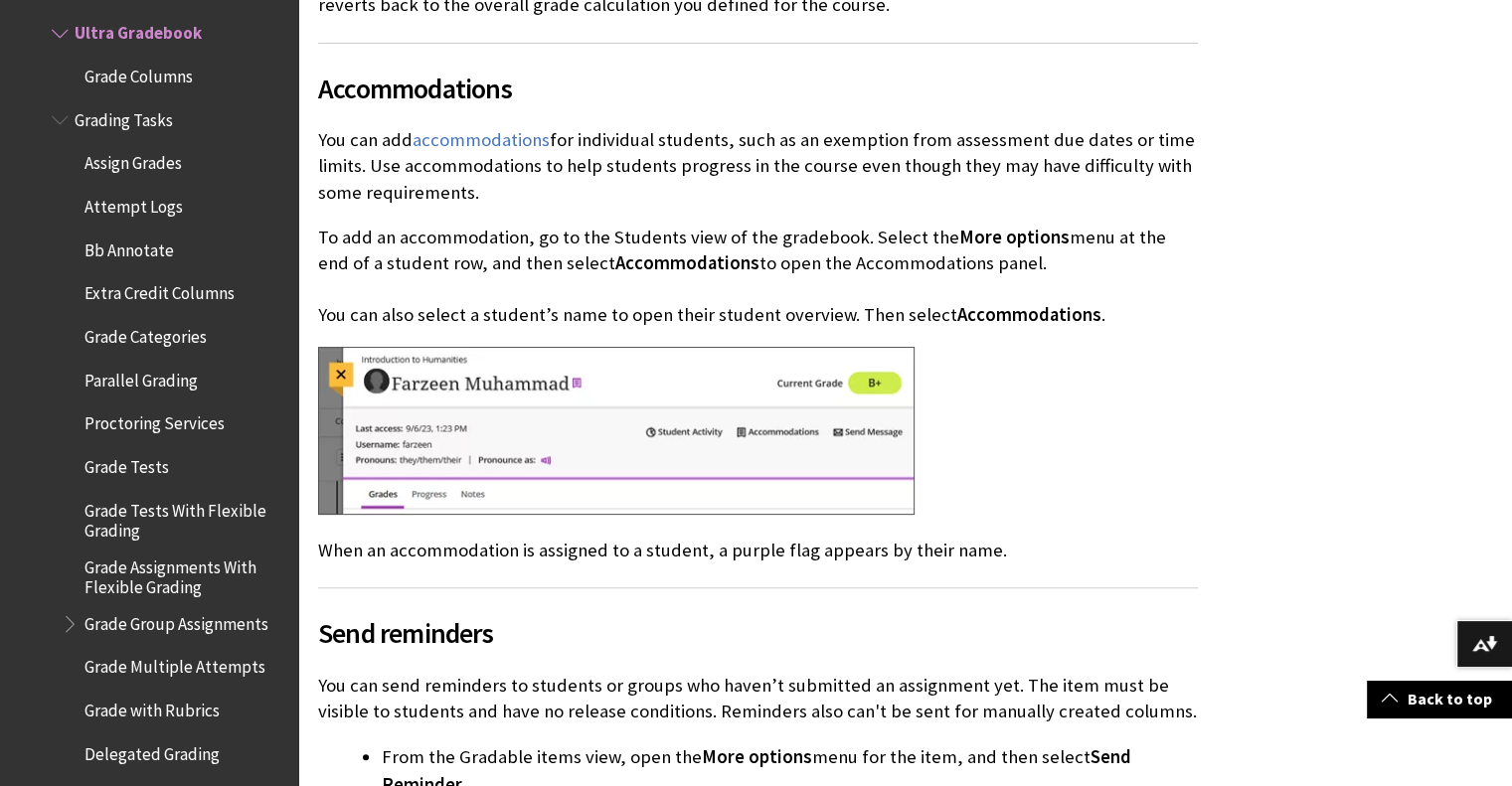 click at bounding box center [62, 115] 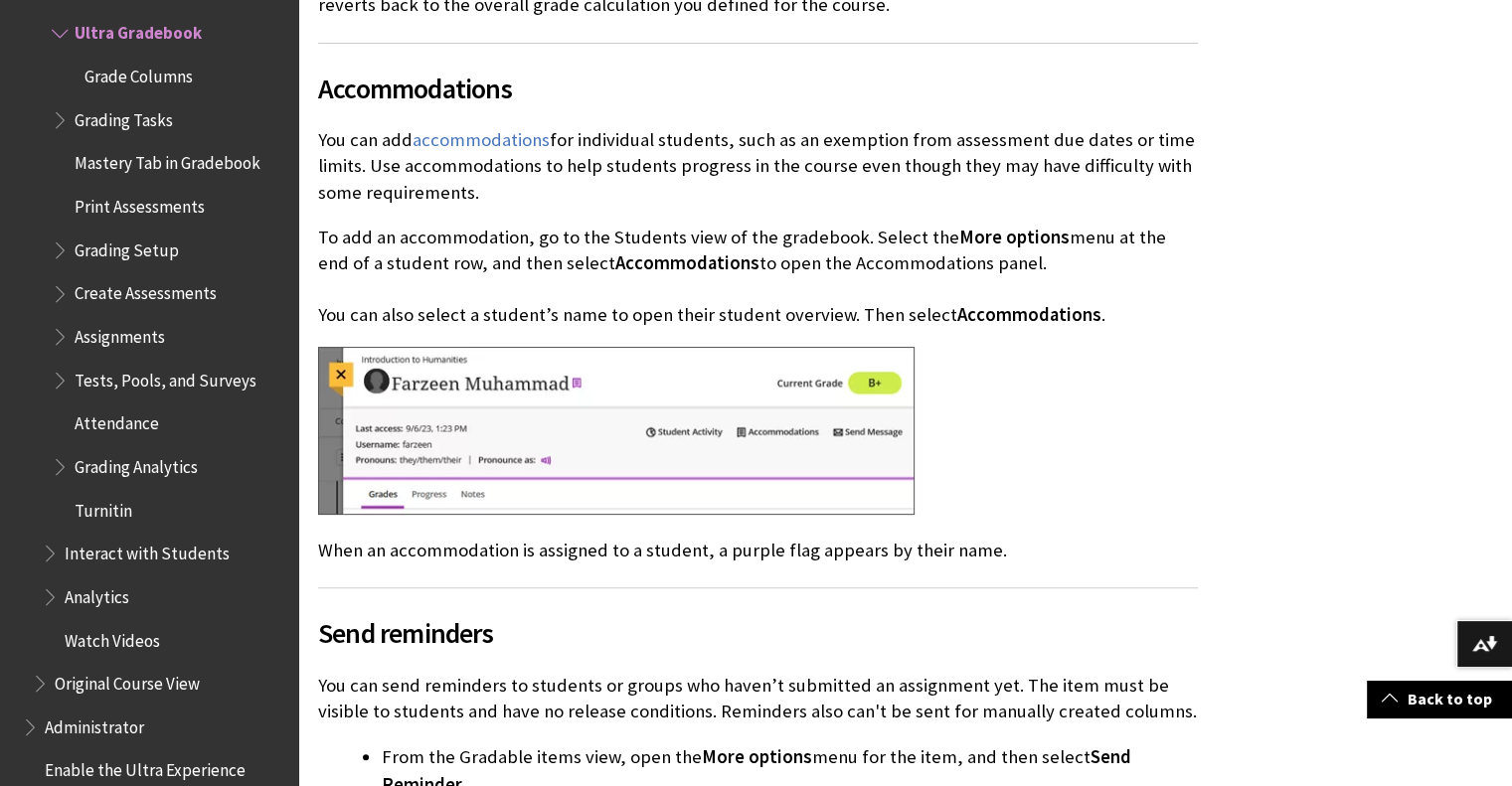 click at bounding box center (62, 289) 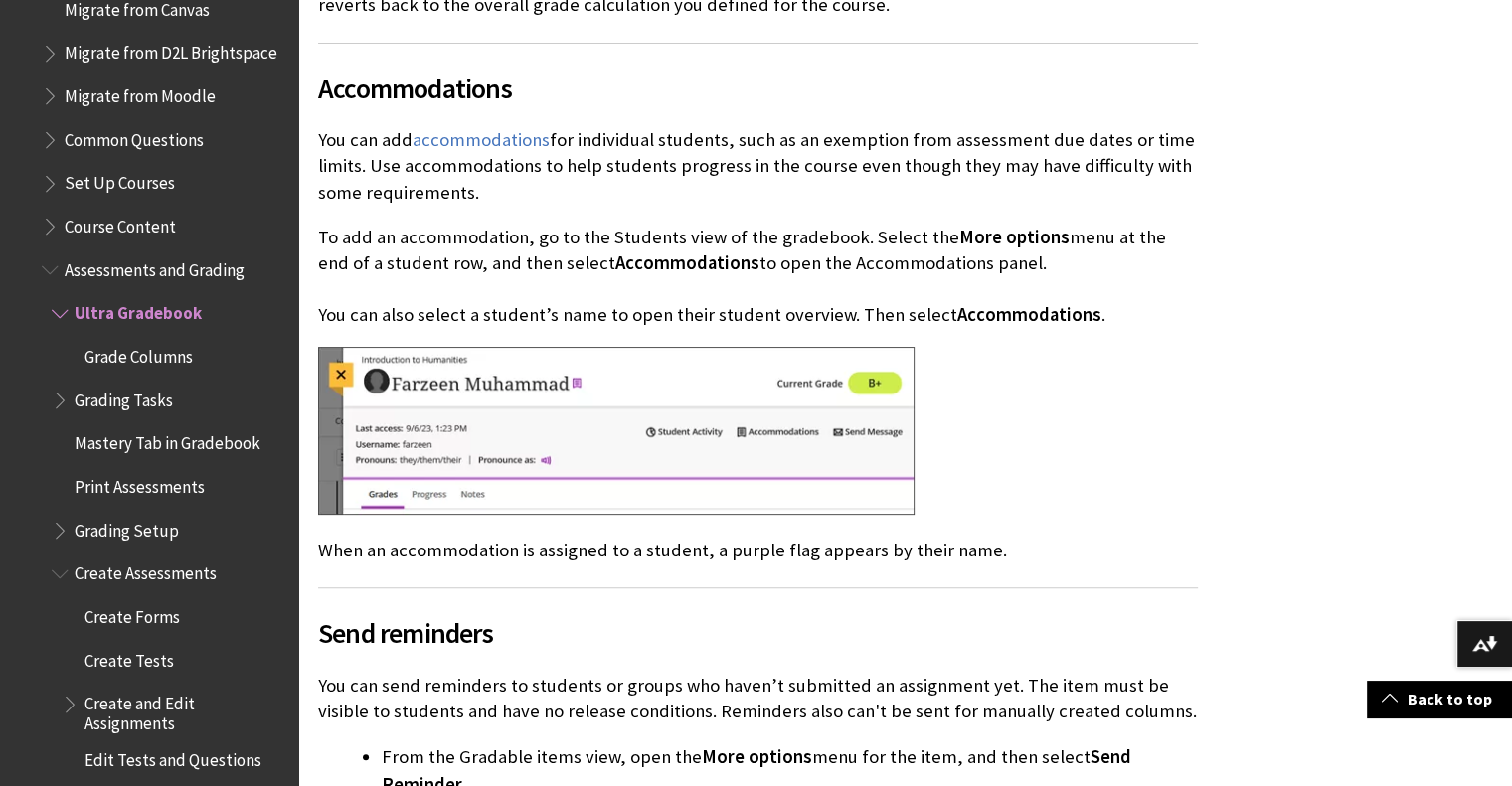 scroll, scrollTop: 2554, scrollLeft: 0, axis: vertical 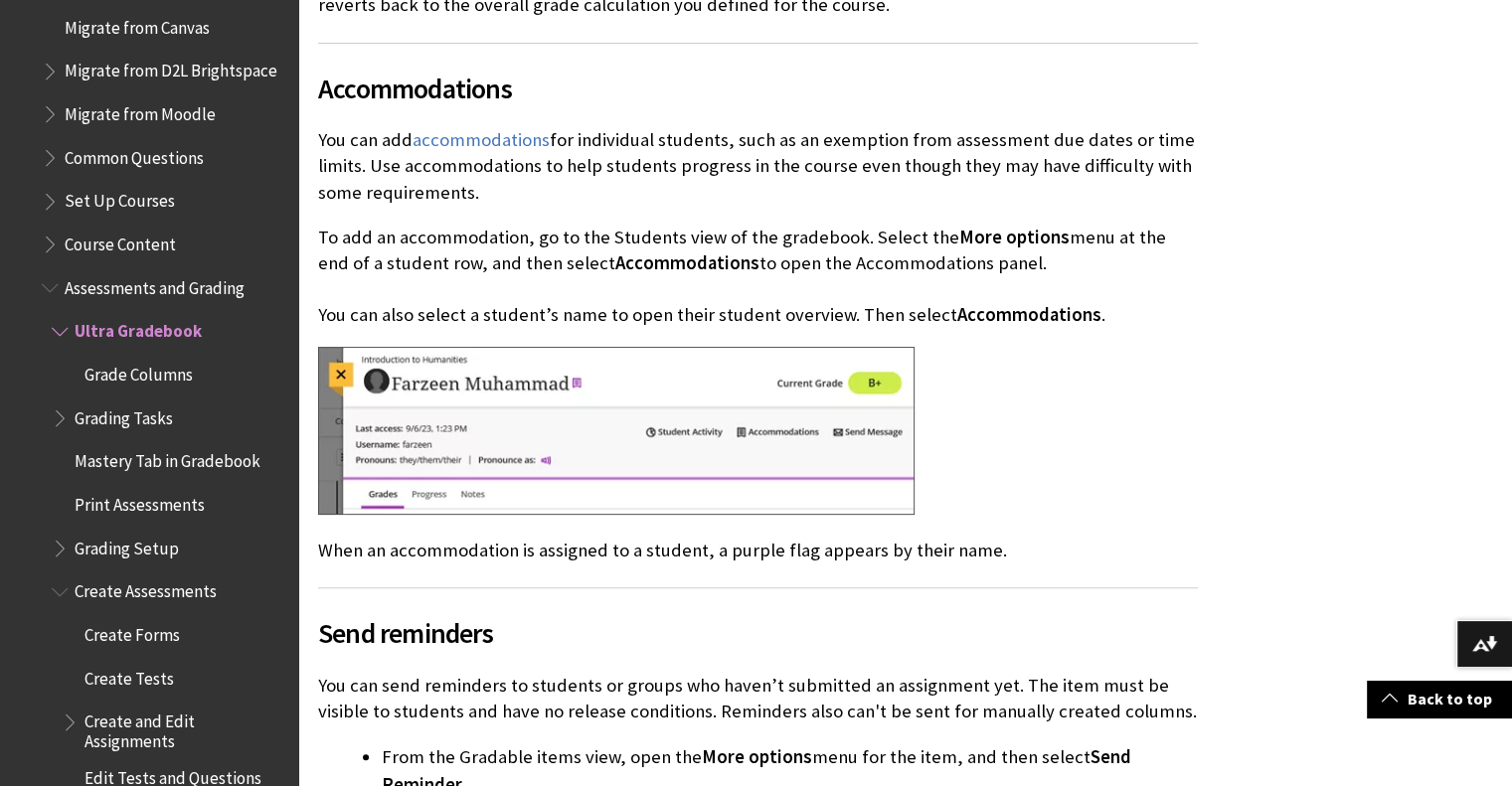 click at bounding box center [52, 239] 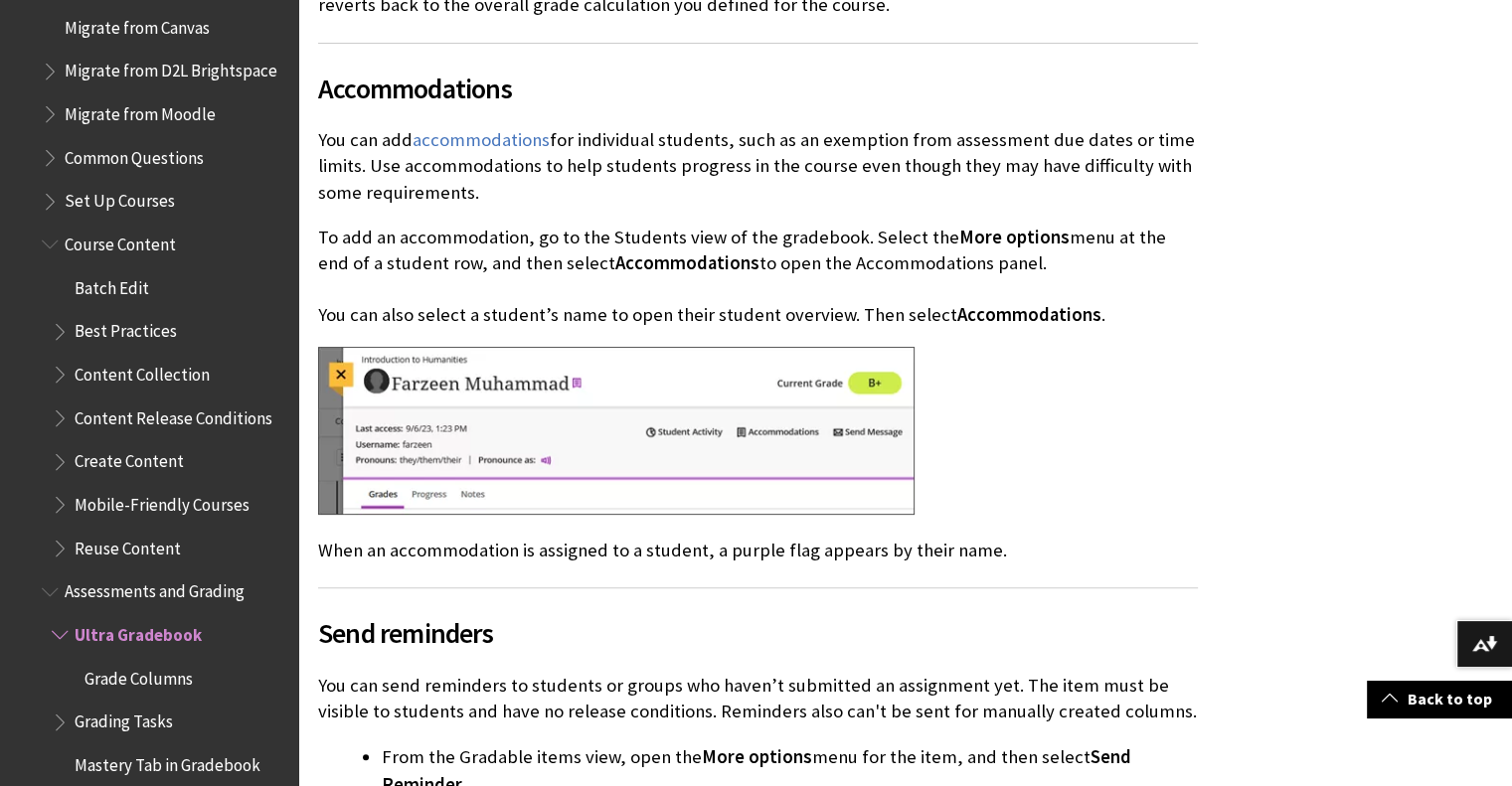 click on "Course Content" at bounding box center [120, 240] 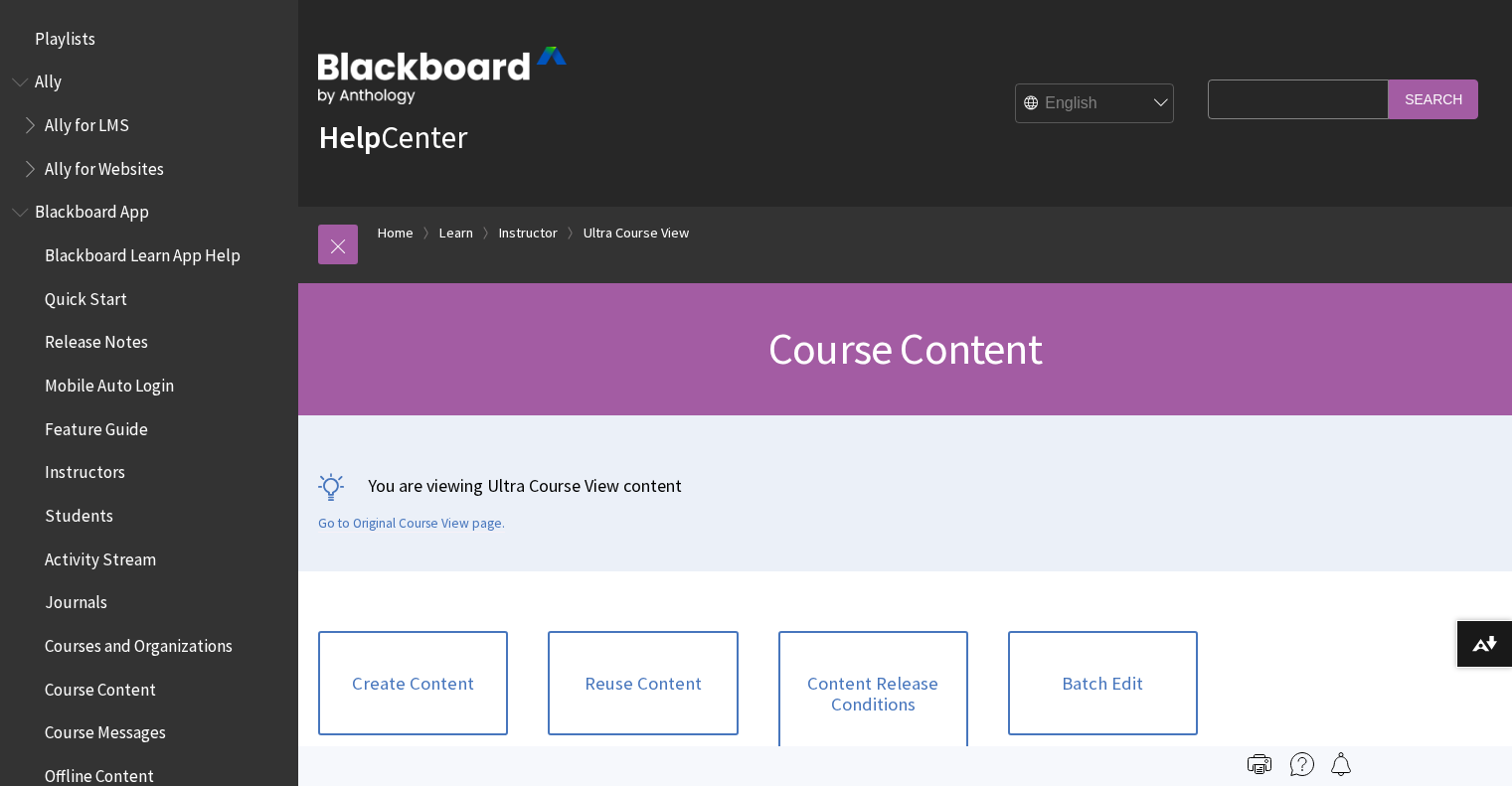 scroll, scrollTop: 0, scrollLeft: 0, axis: both 